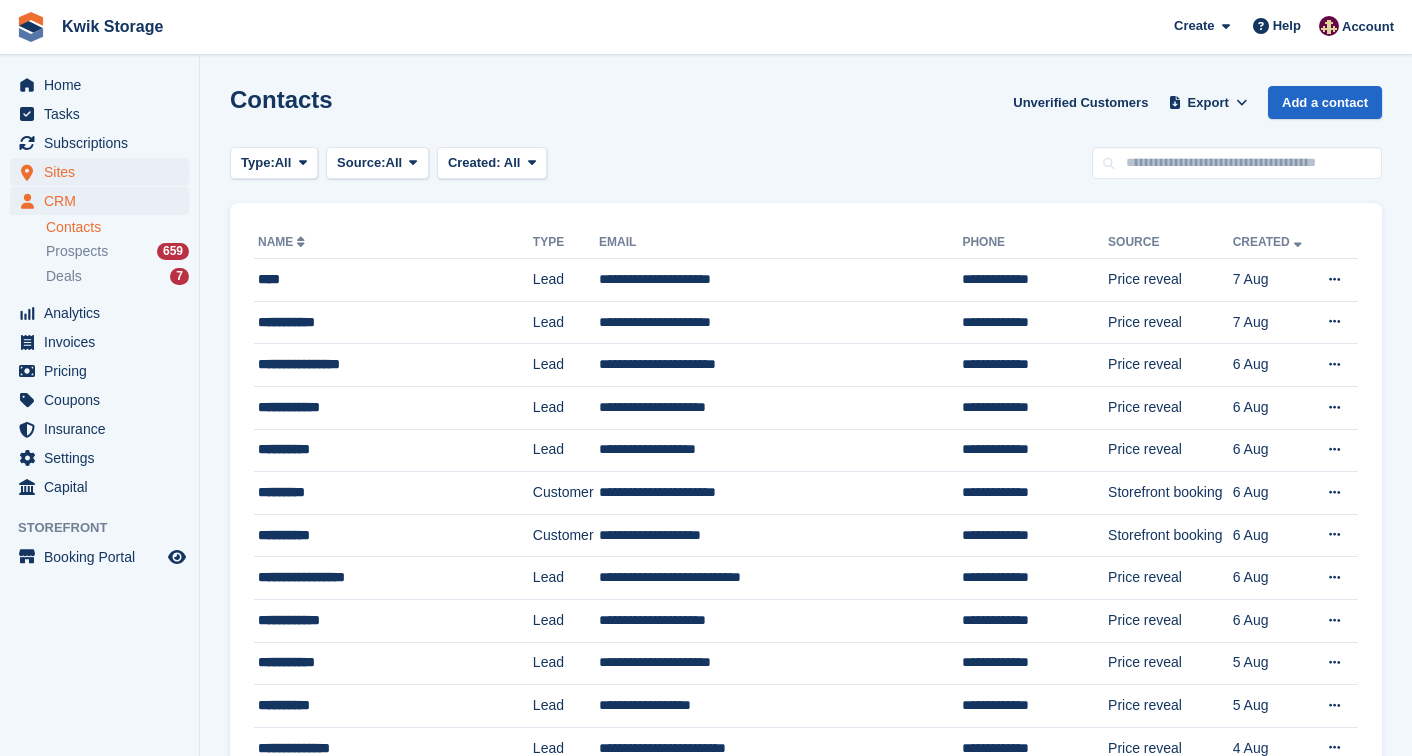 scroll, scrollTop: 0, scrollLeft: 0, axis: both 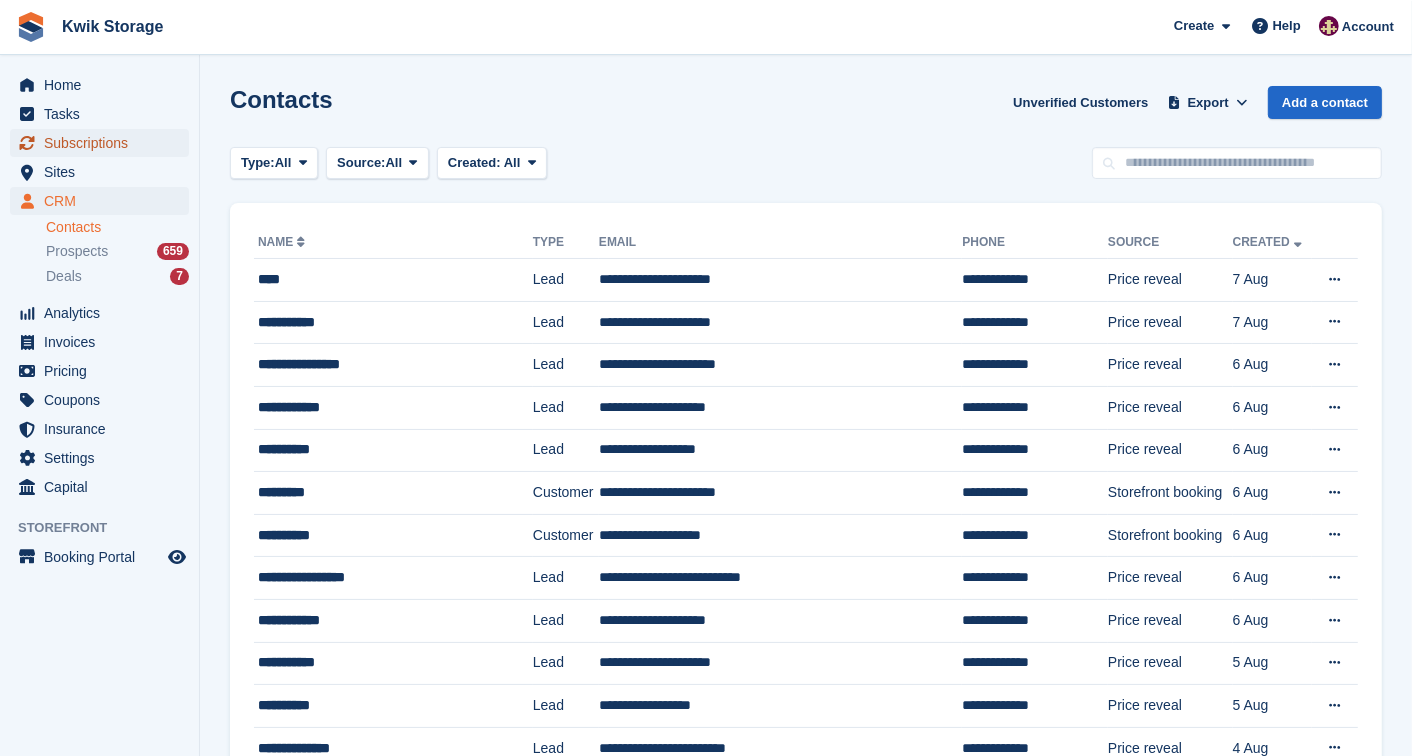 click on "Subscriptions" at bounding box center (104, 143) 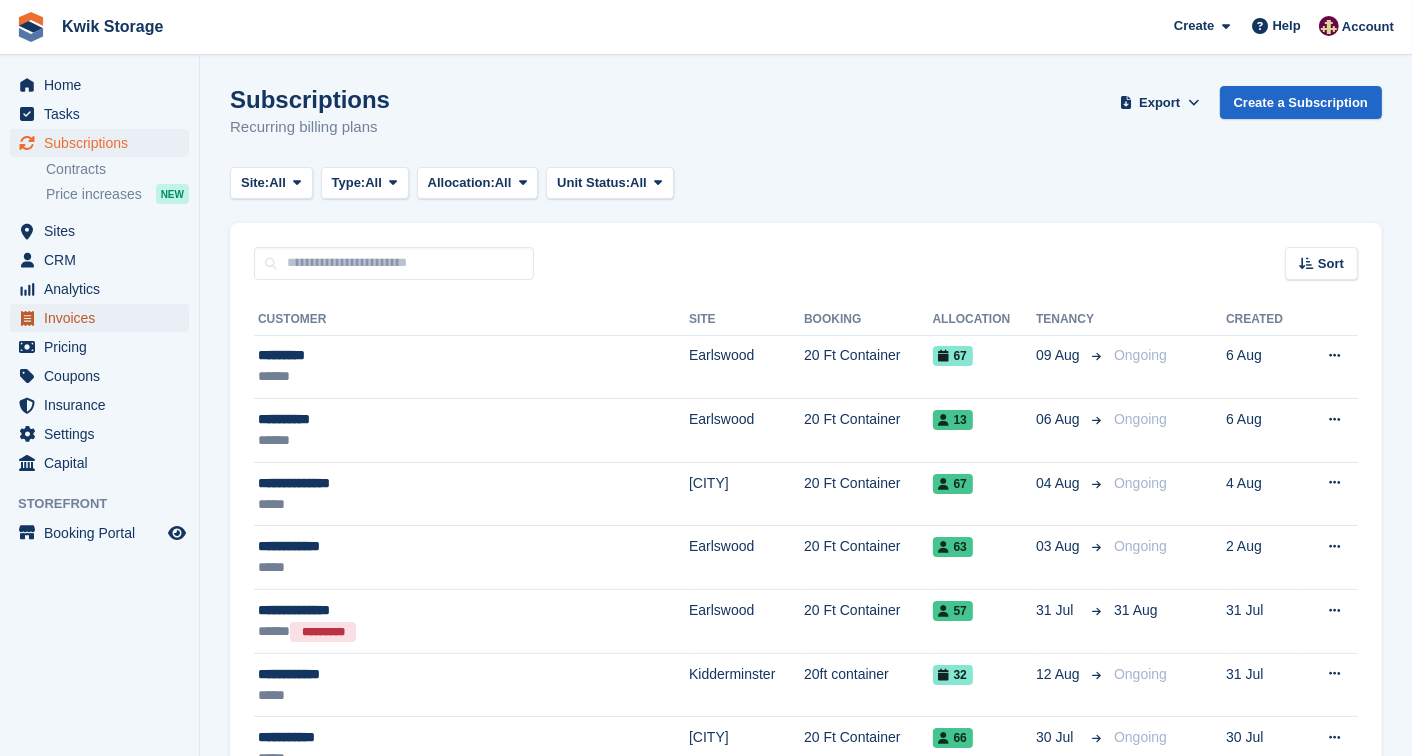 click on "Invoices" at bounding box center (104, 318) 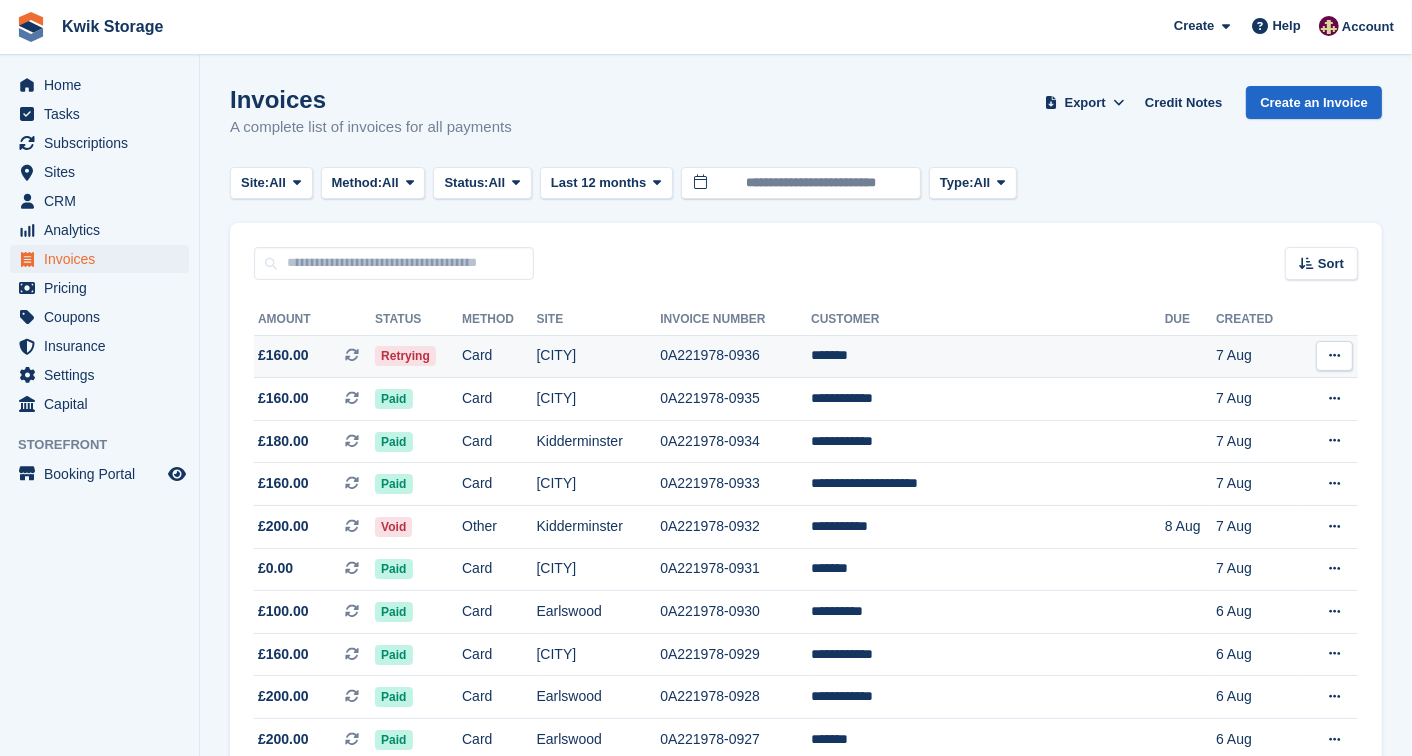 click on "Card" at bounding box center [499, 356] 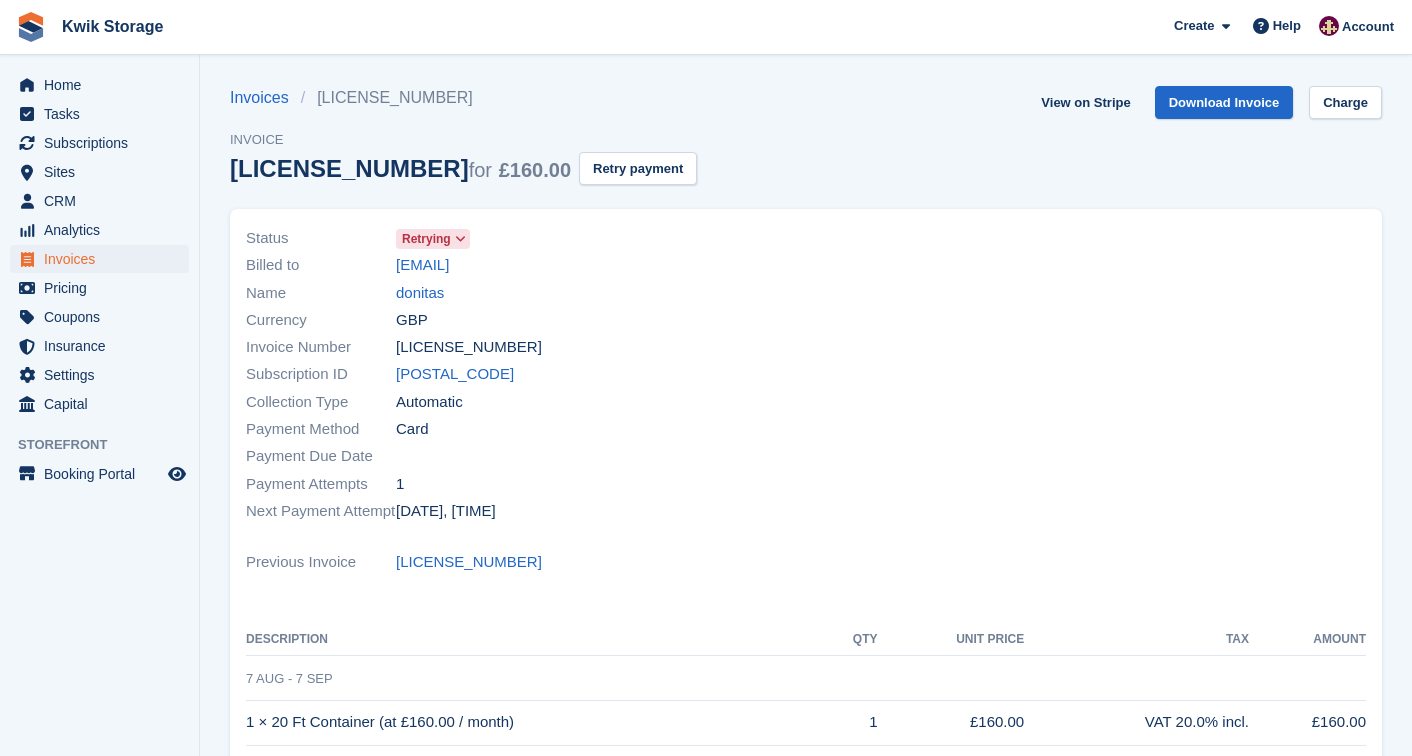 scroll, scrollTop: 0, scrollLeft: 0, axis: both 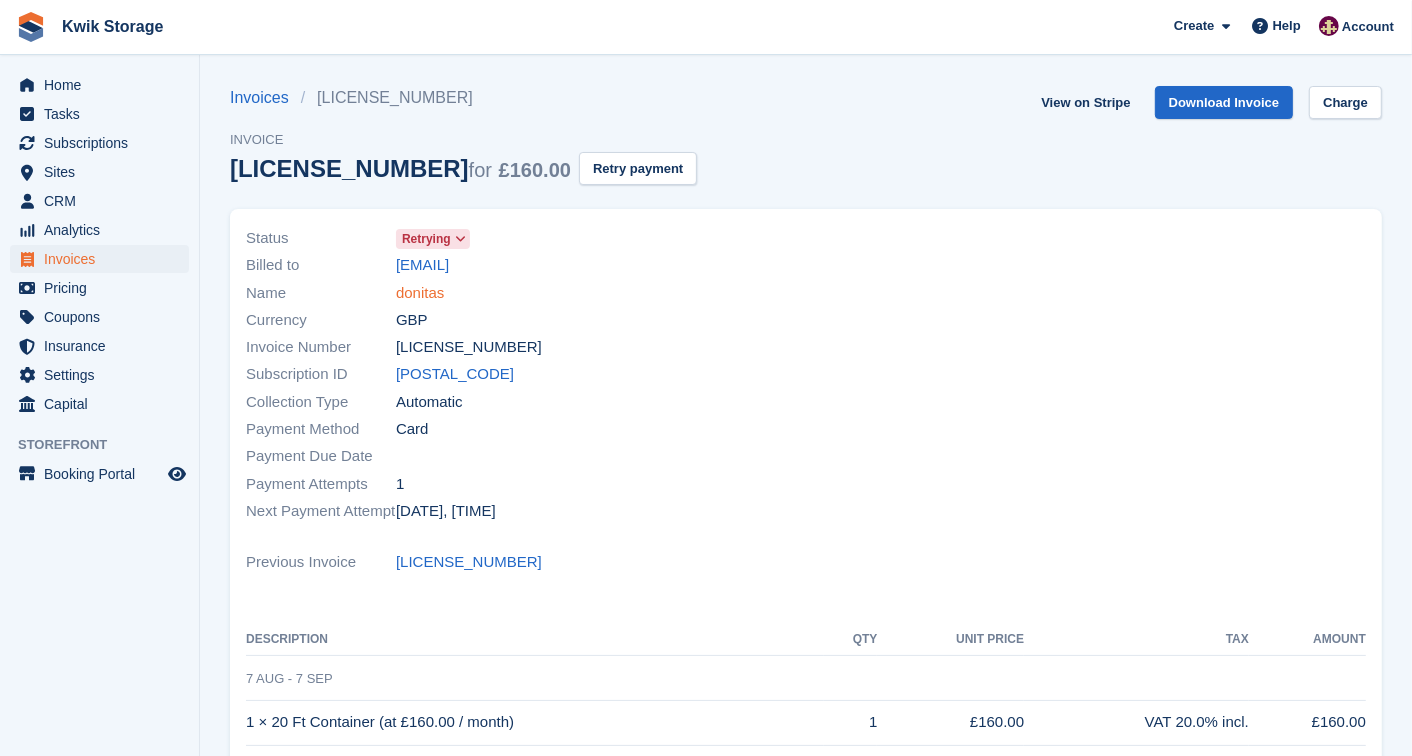 click on "donitas" at bounding box center [420, 293] 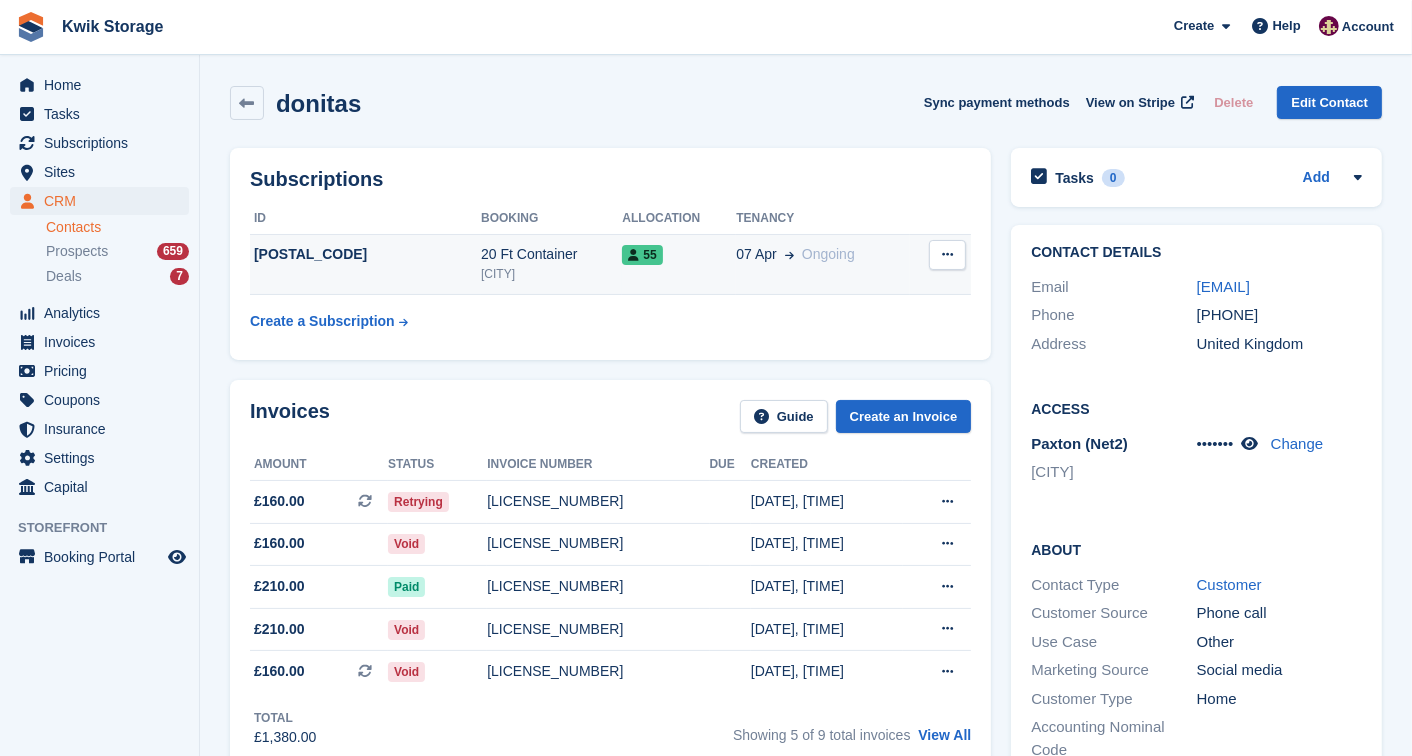 click on "Cancel subscription" at bounding box center [940, 264] 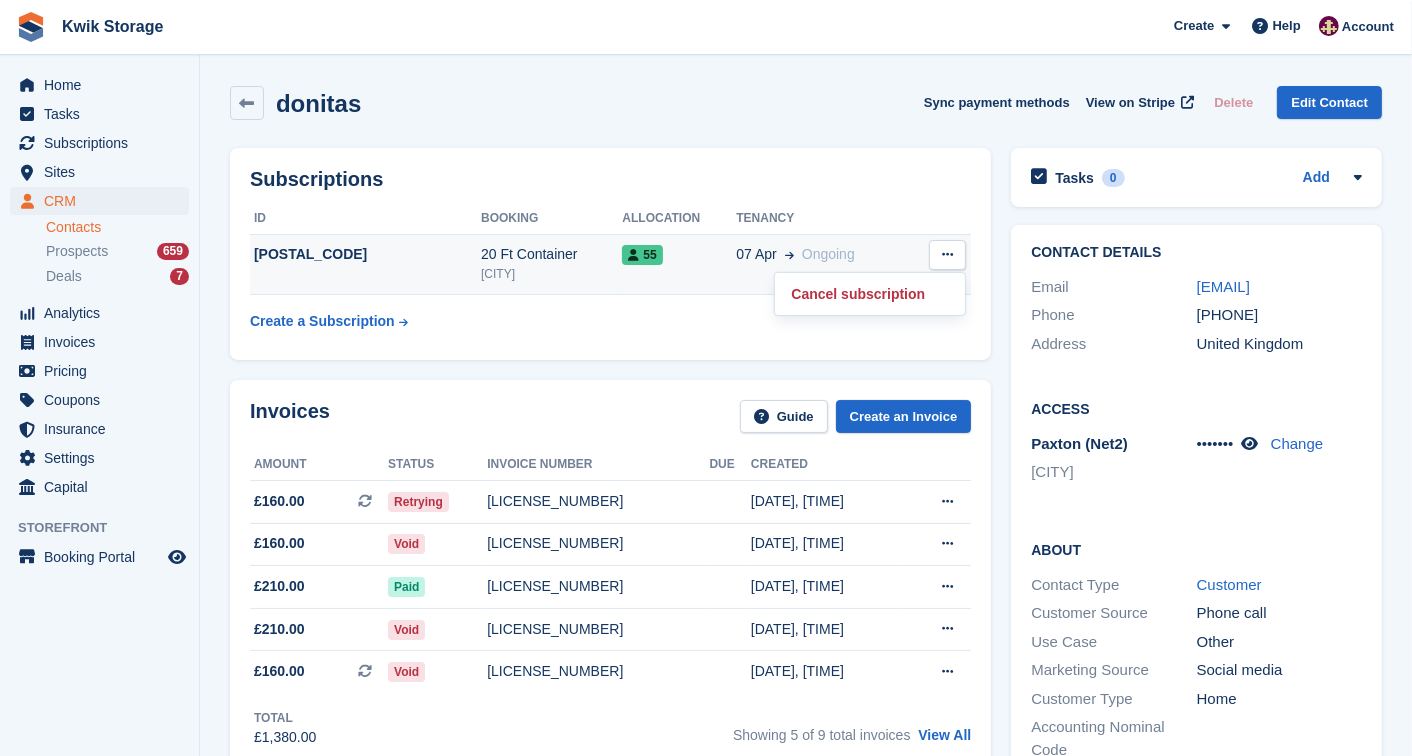 click on "07 Apr
Ongoing" at bounding box center (823, 264) 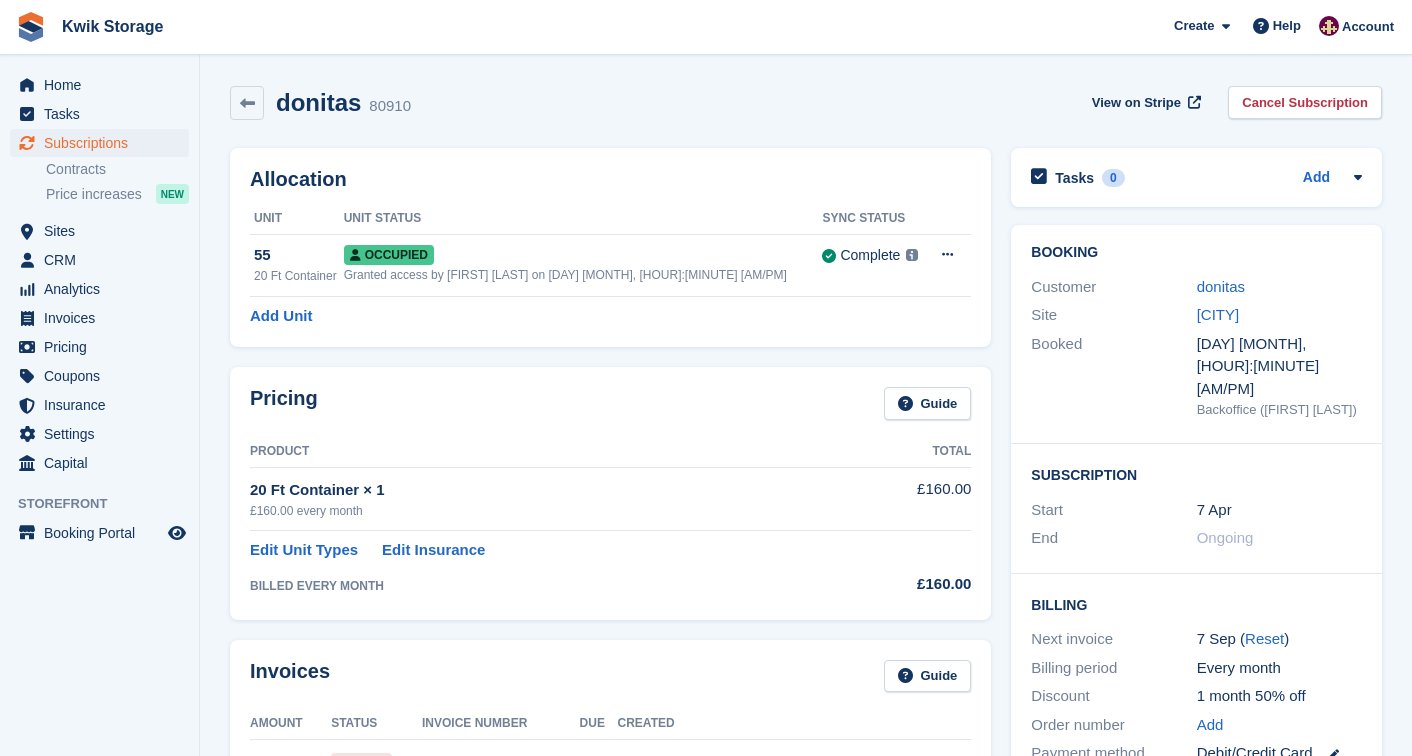 scroll, scrollTop: 0, scrollLeft: 0, axis: both 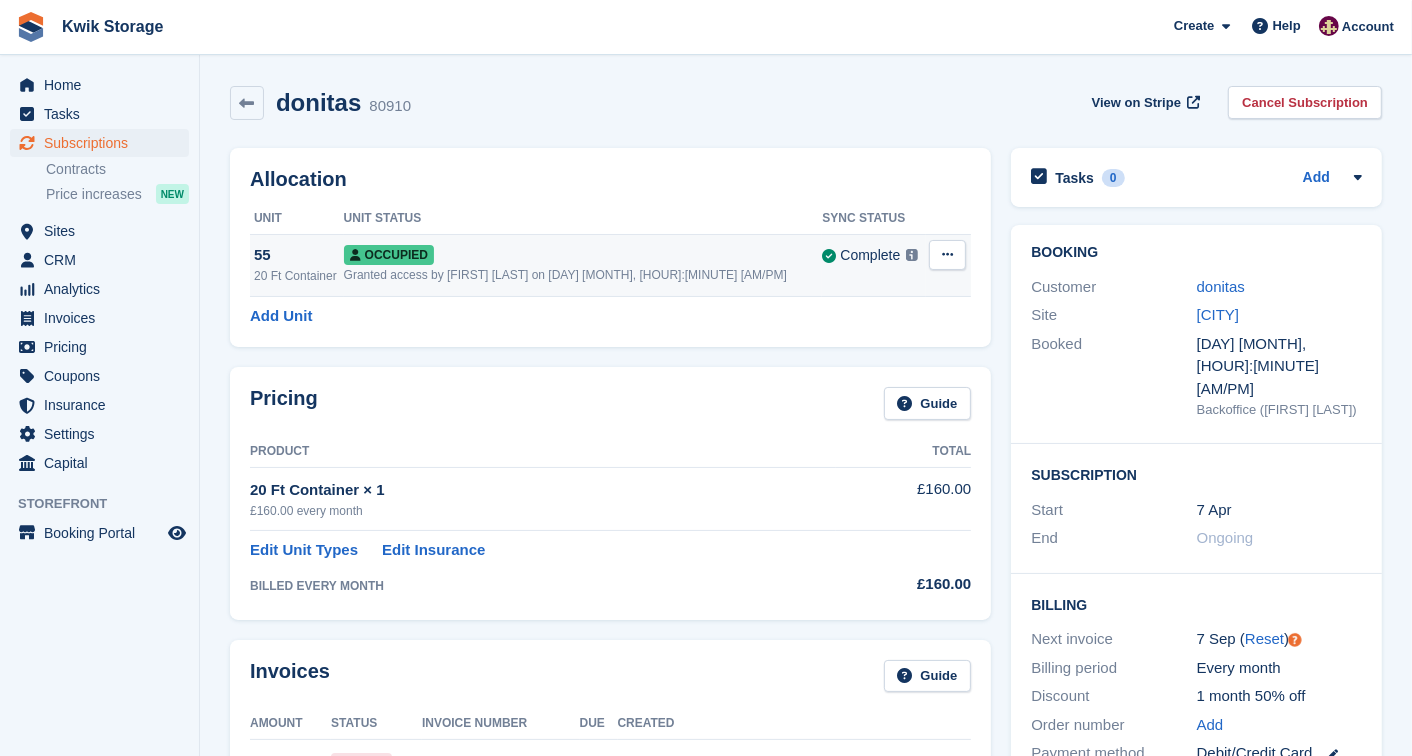 click at bounding box center (947, 255) 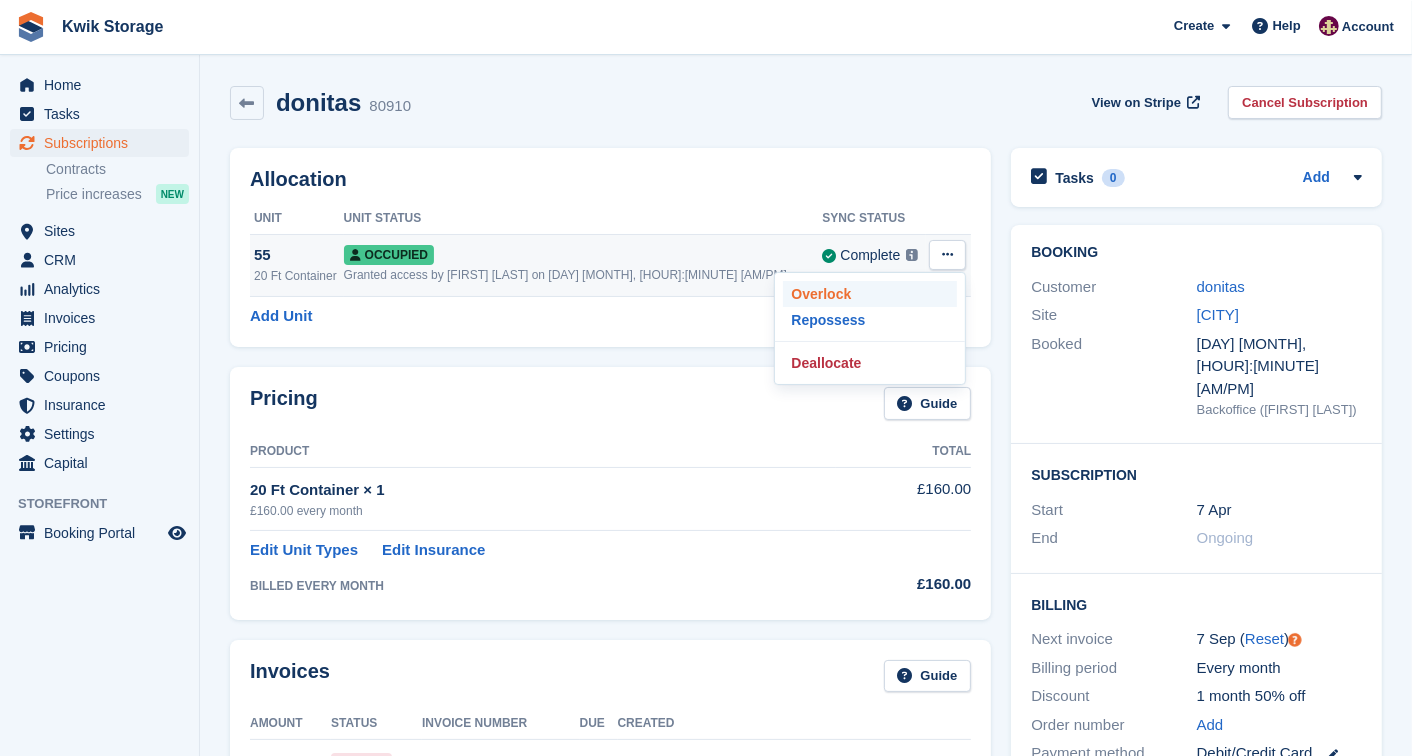 click on "Overlock" at bounding box center [870, 294] 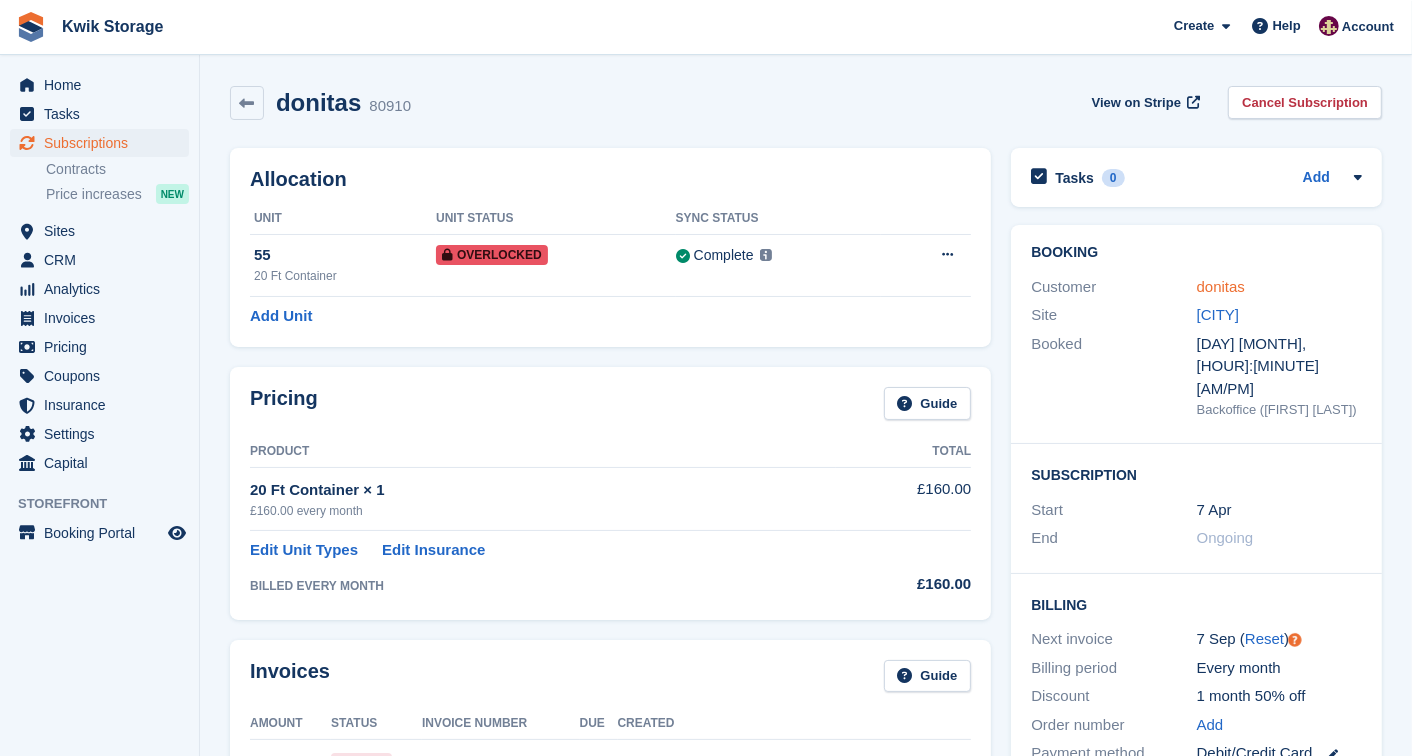 click on "donitas" at bounding box center [1221, 286] 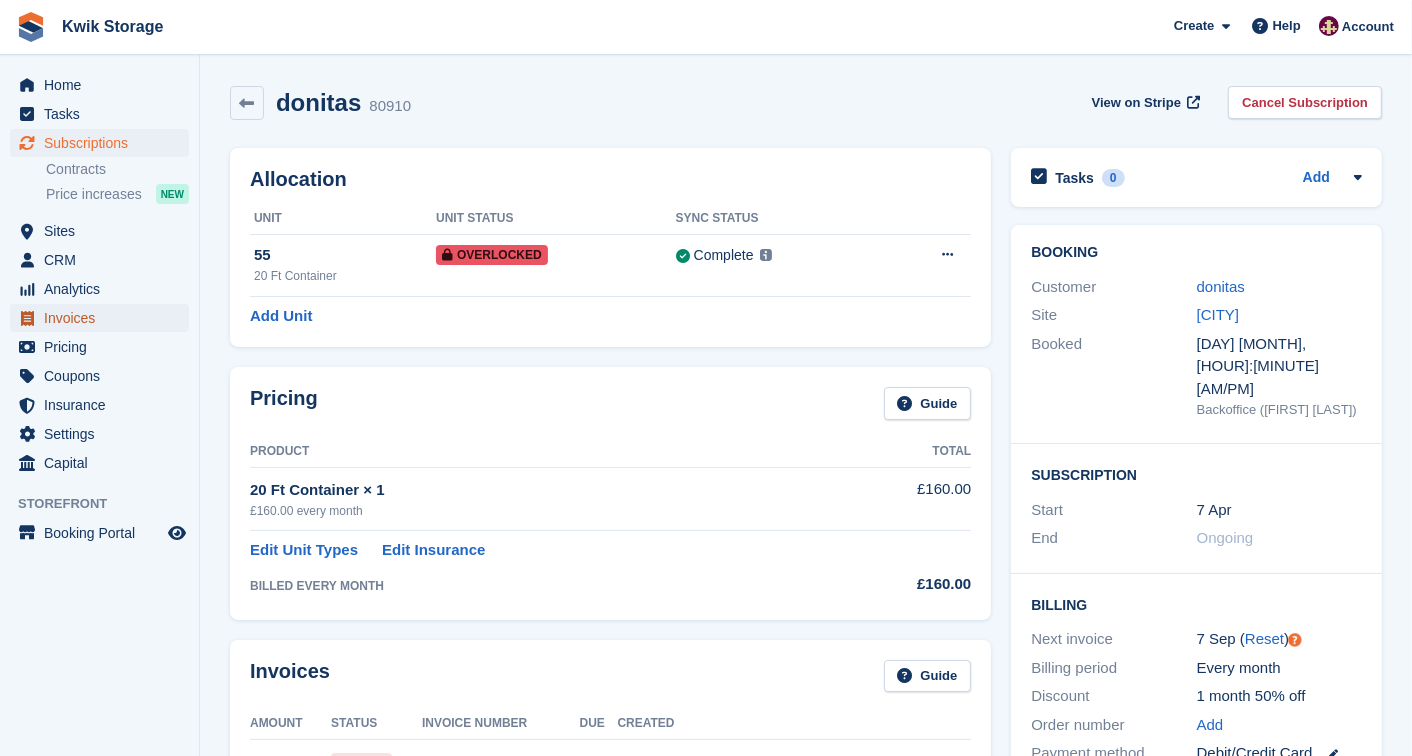 click on "Invoices" at bounding box center [104, 318] 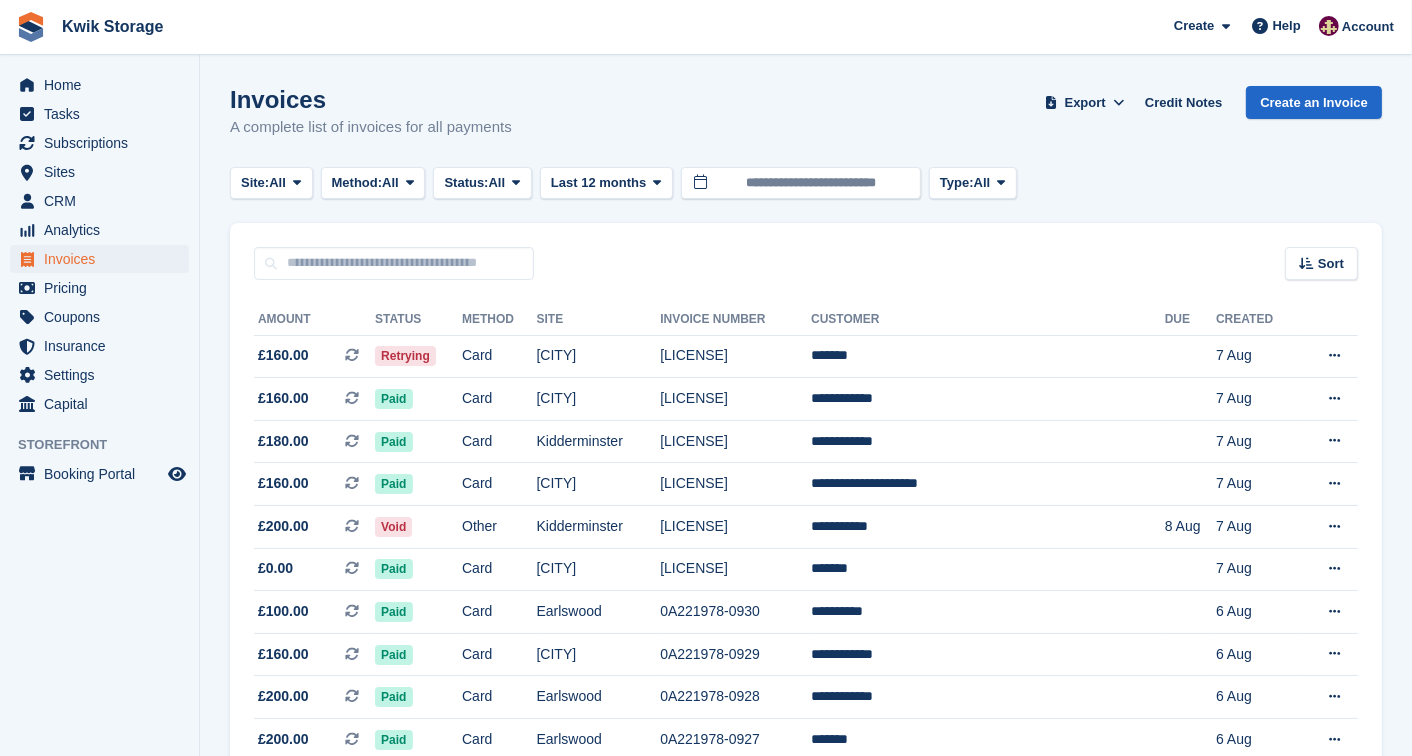 click on "Invoices
A complete list of invoices for all payments
Export
Export Invoices
Export a CSV of all Invoices which match the current filters.
Please allow time for large exports.
Export Formatted for Sage 50
Export Formatted for Xero
Start Export
Credit Notes
Create an Invoice" at bounding box center [806, 124] 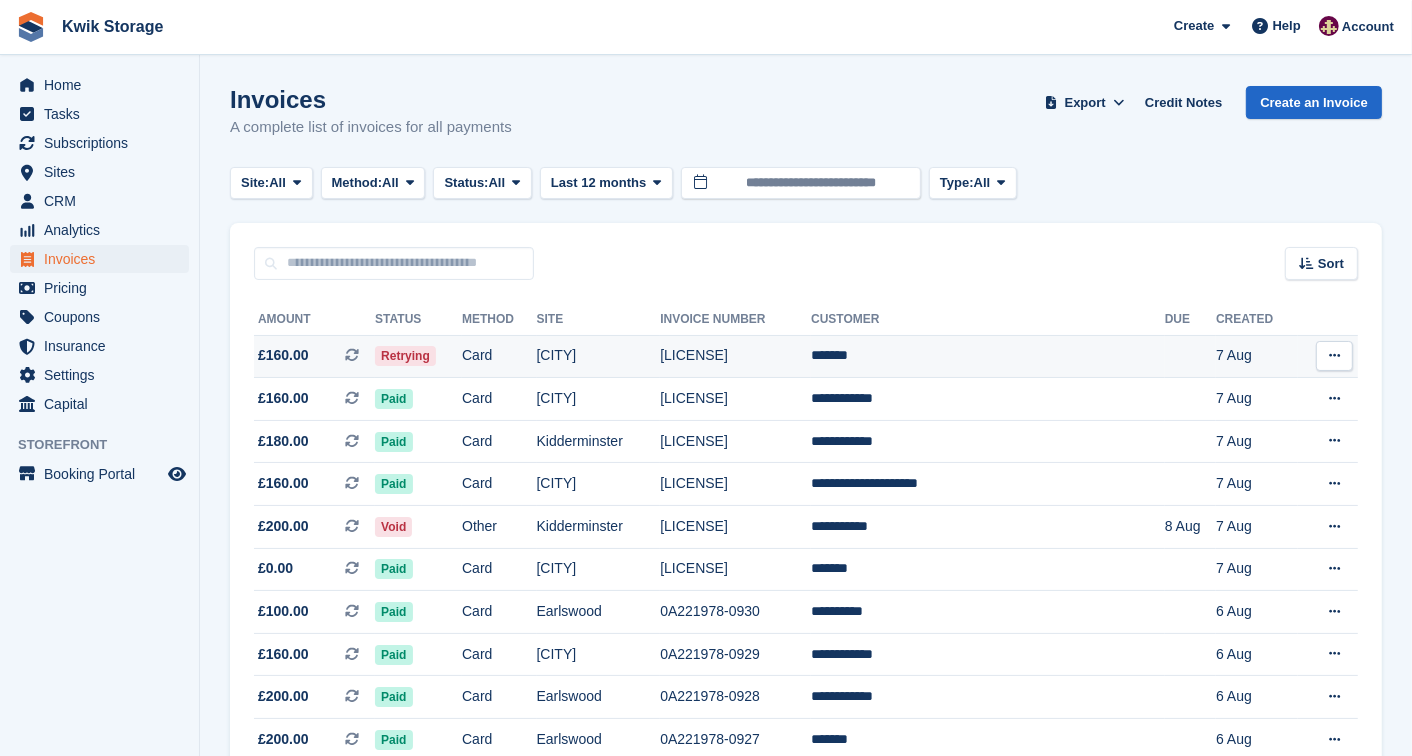 click on "Willenhall" at bounding box center (599, 356) 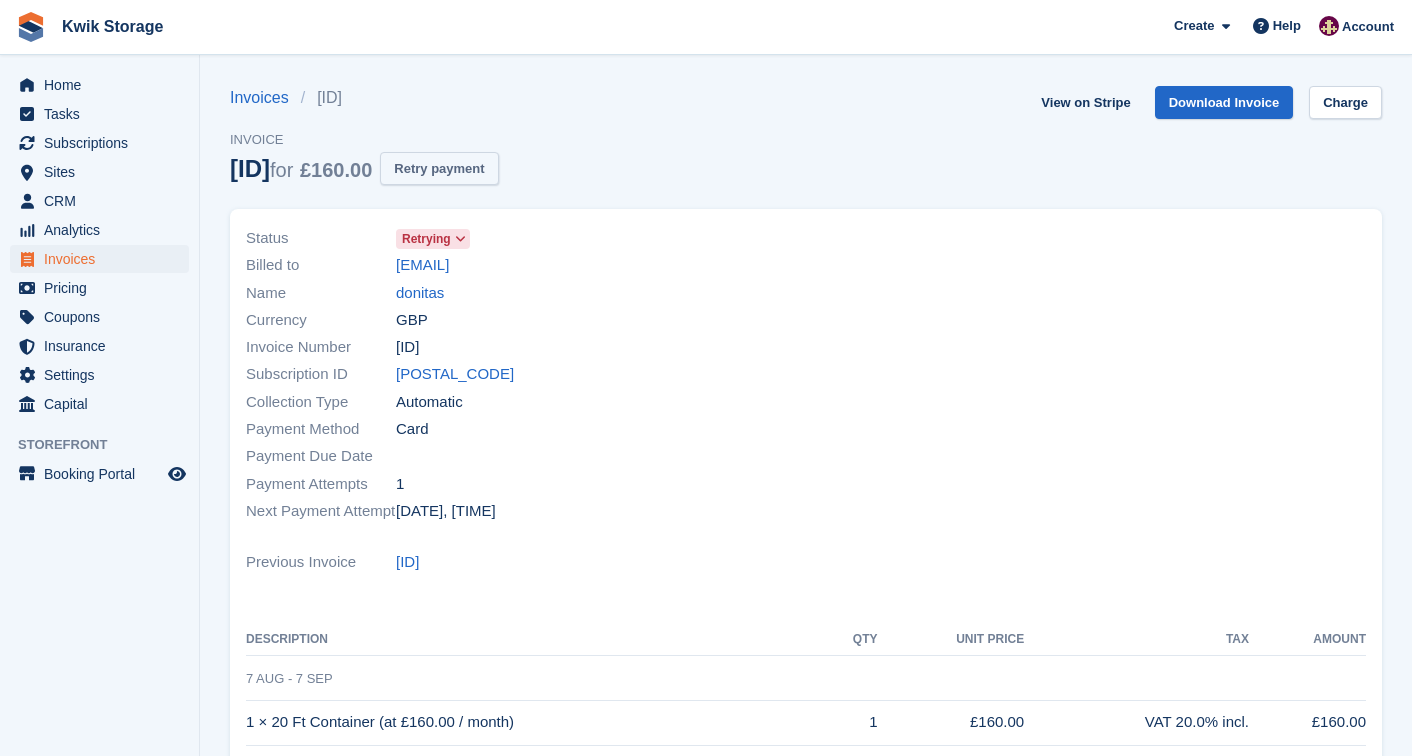 scroll, scrollTop: 0, scrollLeft: 0, axis: both 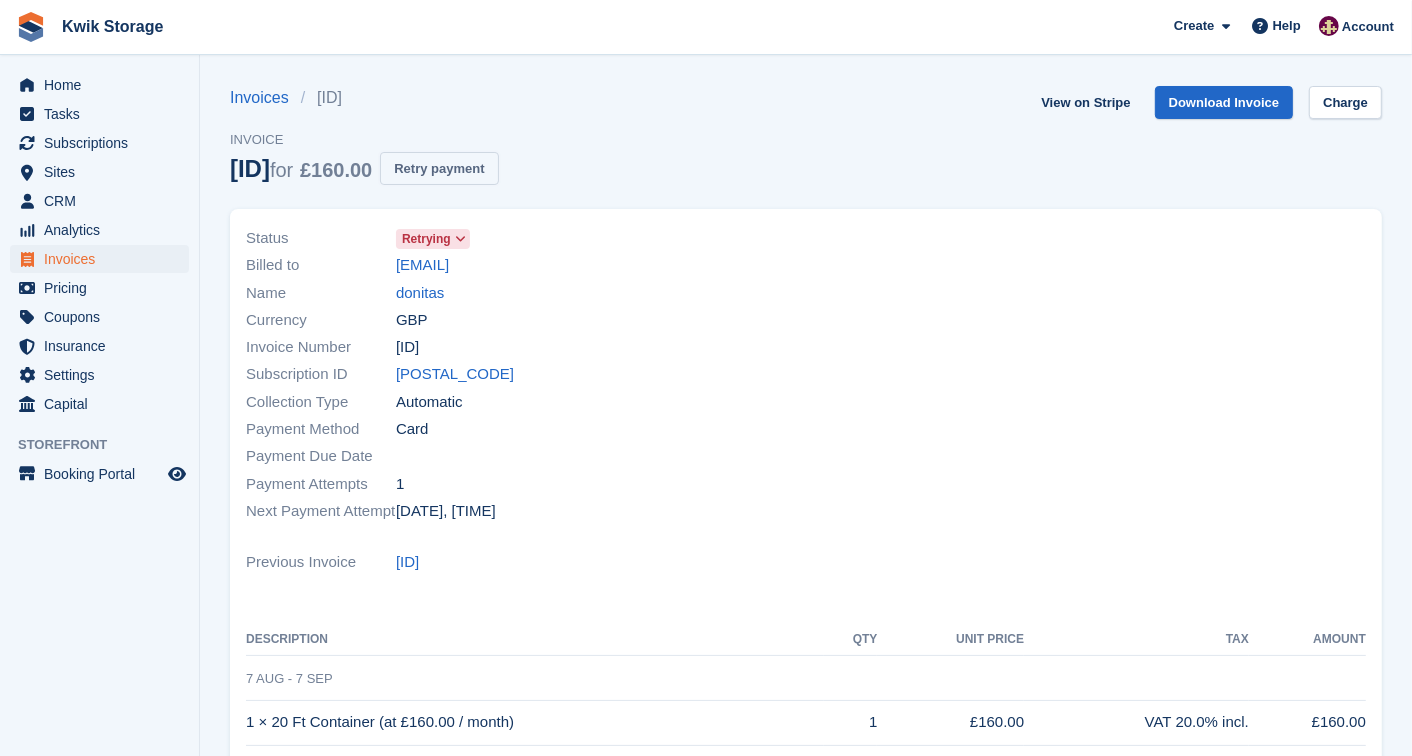 click on "Retry payment" at bounding box center [439, 168] 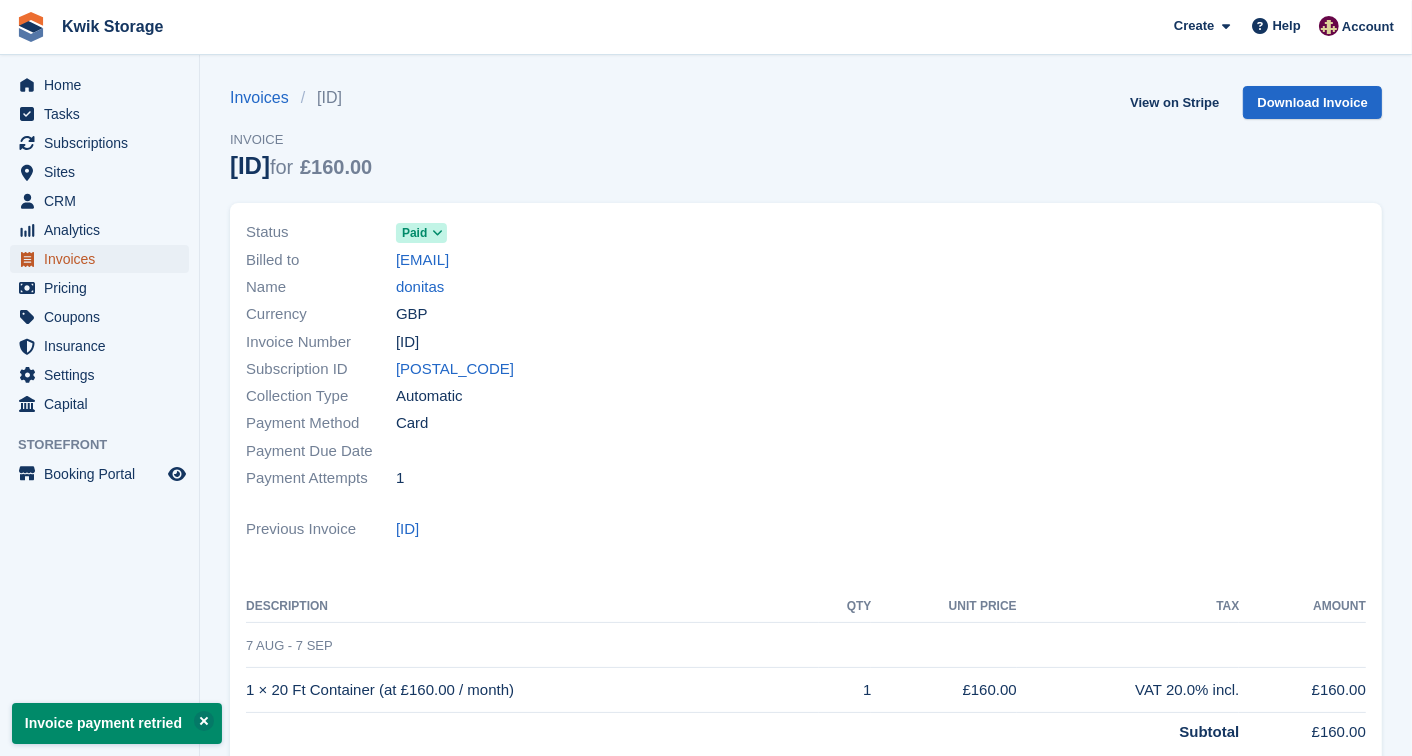 click on "Invoices" at bounding box center [99, 259] 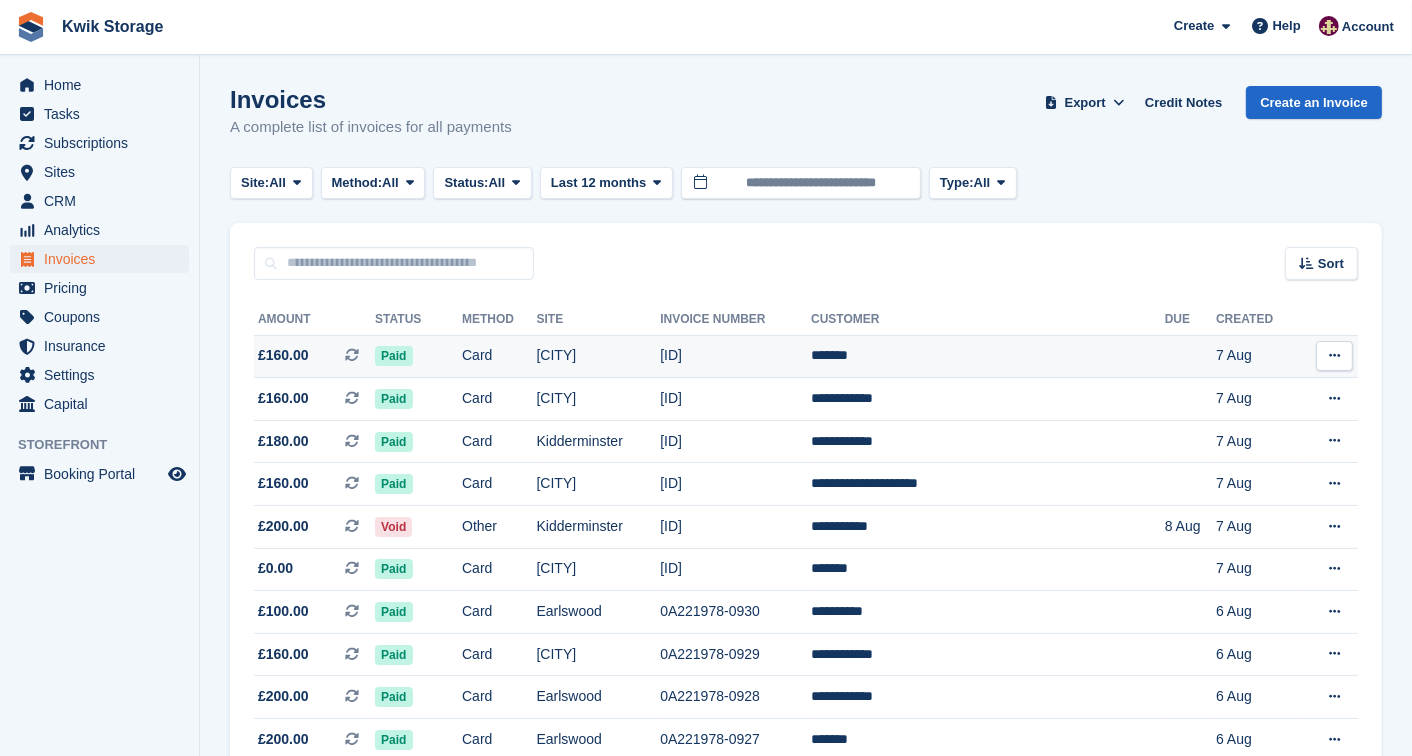 click on "Paid" at bounding box center (418, 356) 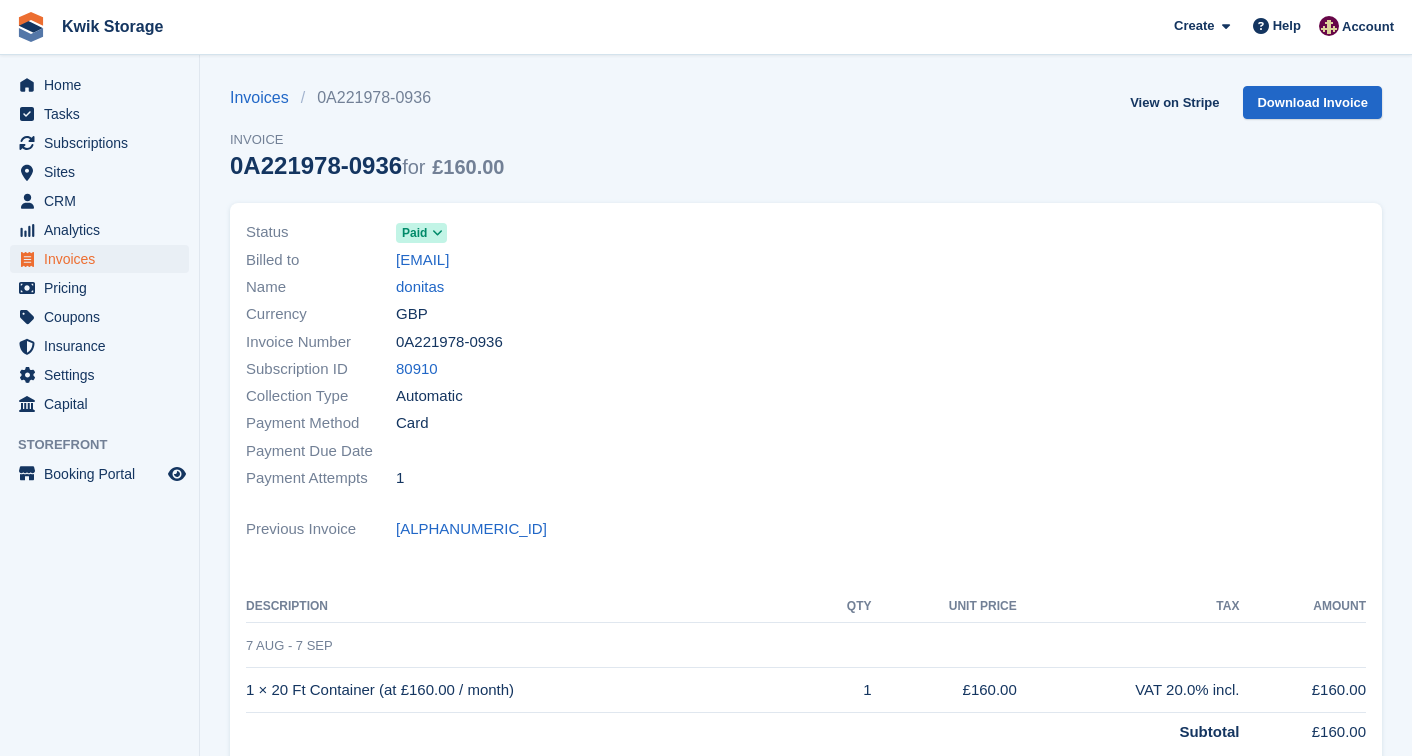 scroll, scrollTop: 0, scrollLeft: 0, axis: both 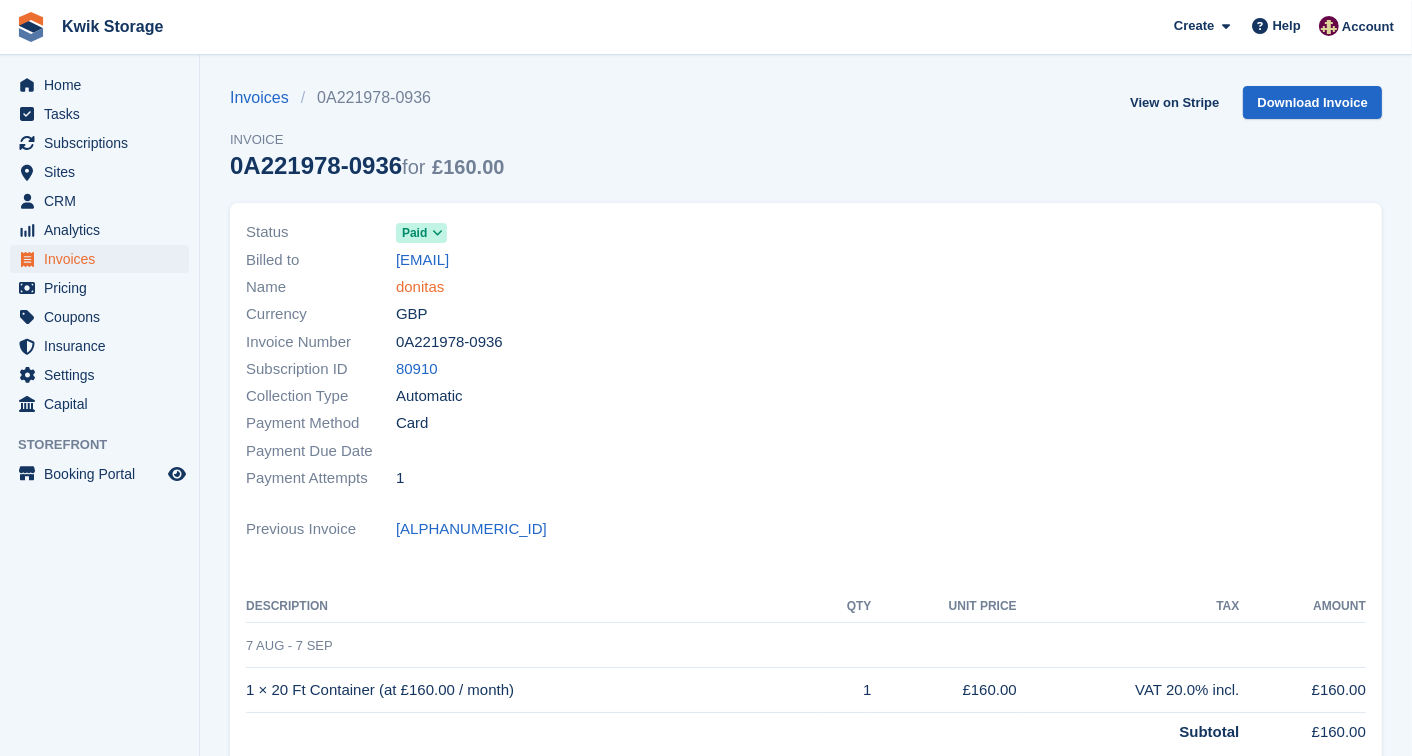 click on "donitas" at bounding box center (420, 287) 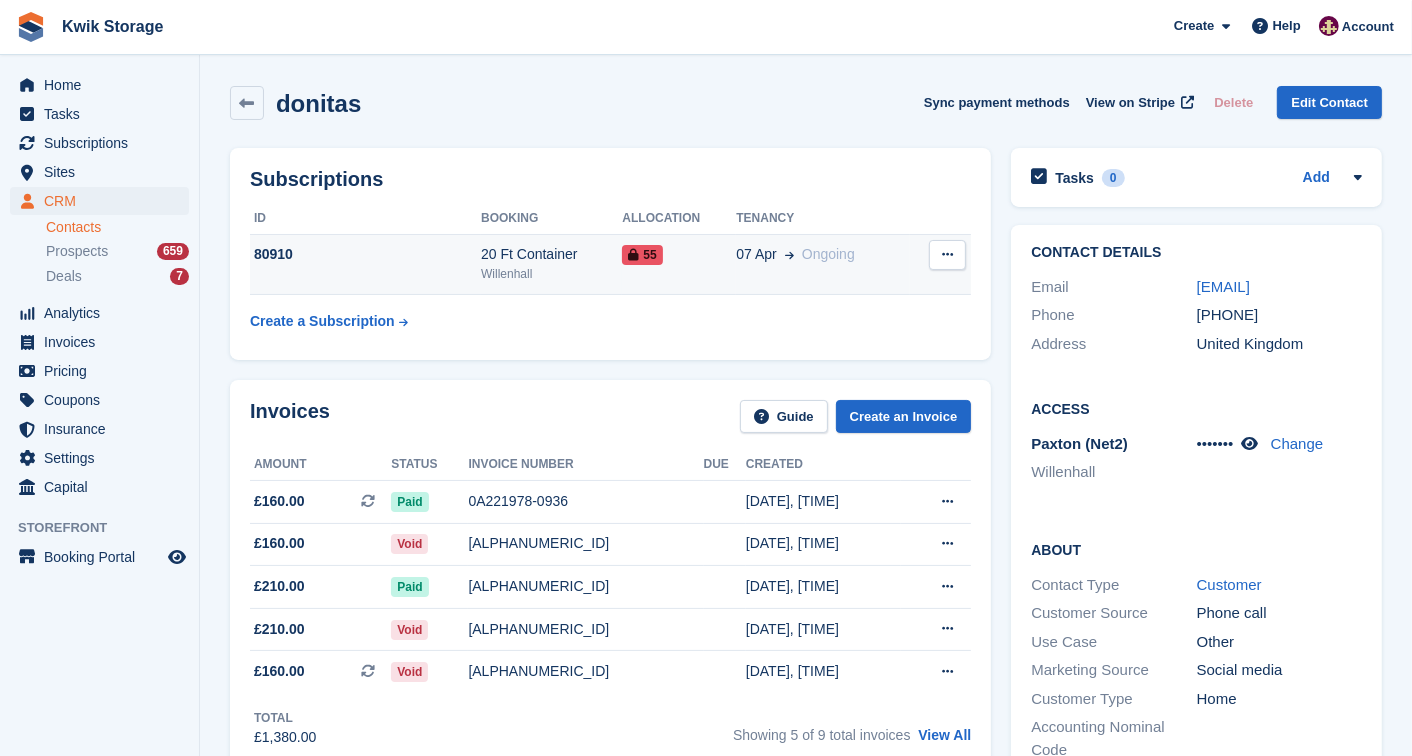 click on "[DATE]
Ongoing" at bounding box center (823, 264) 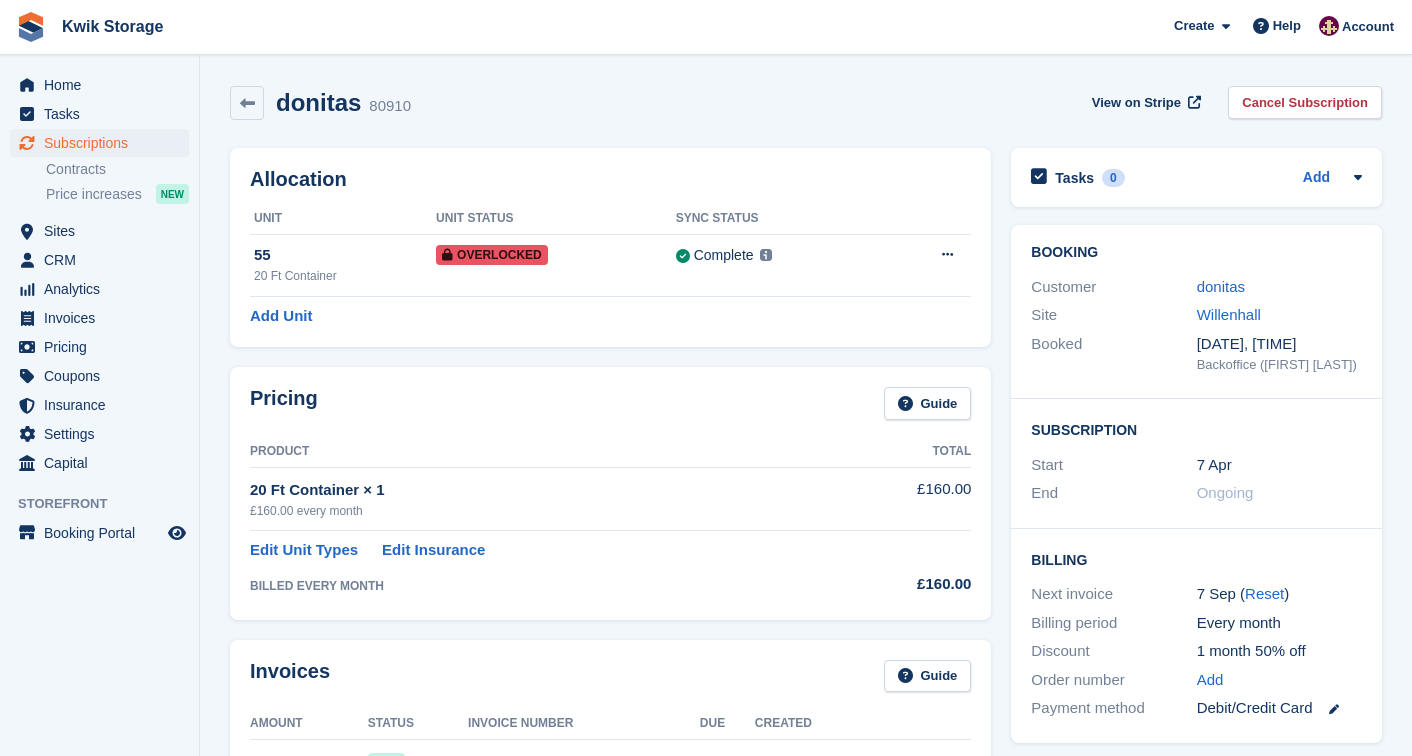 scroll, scrollTop: 0, scrollLeft: 0, axis: both 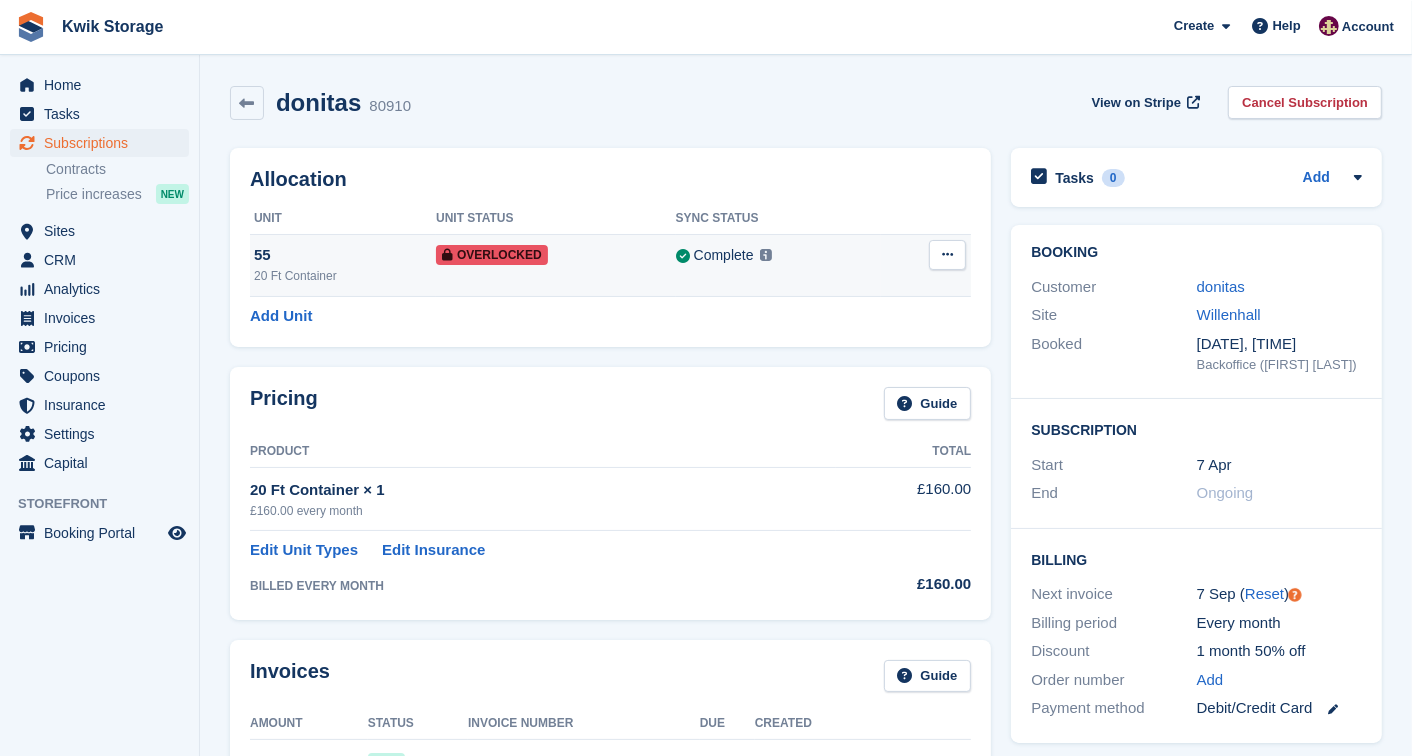 click at bounding box center [947, 255] 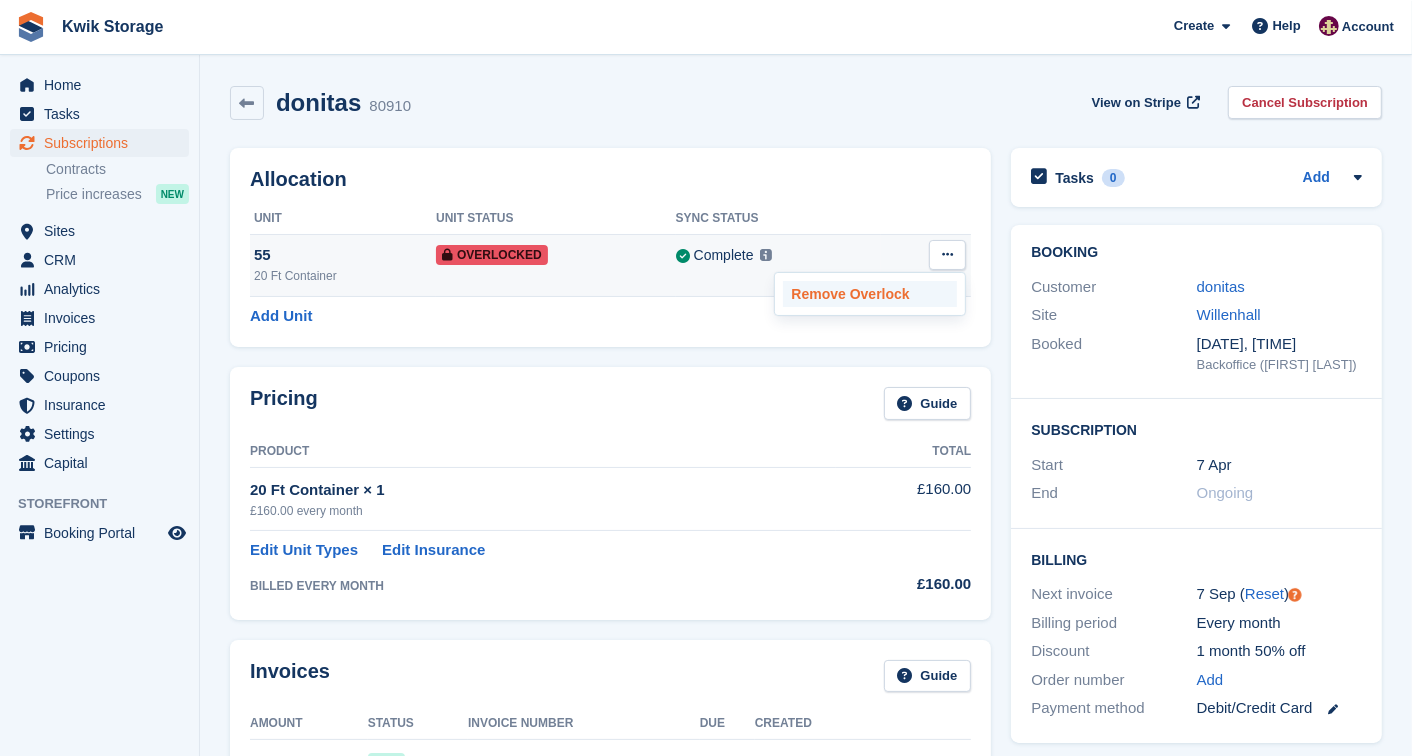 click on "Remove Overlock" at bounding box center [870, 294] 